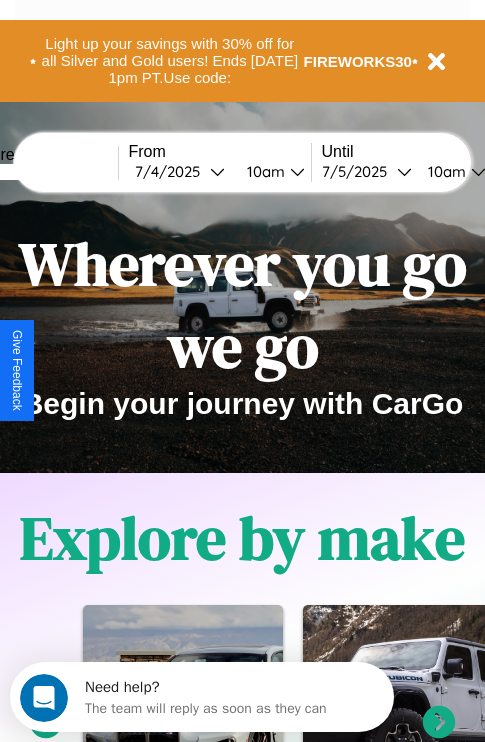 scroll, scrollTop: 0, scrollLeft: 0, axis: both 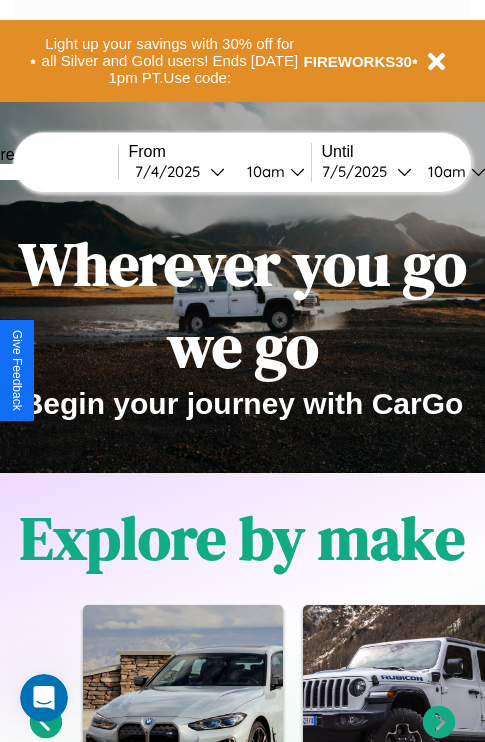 click at bounding box center [43, 172] 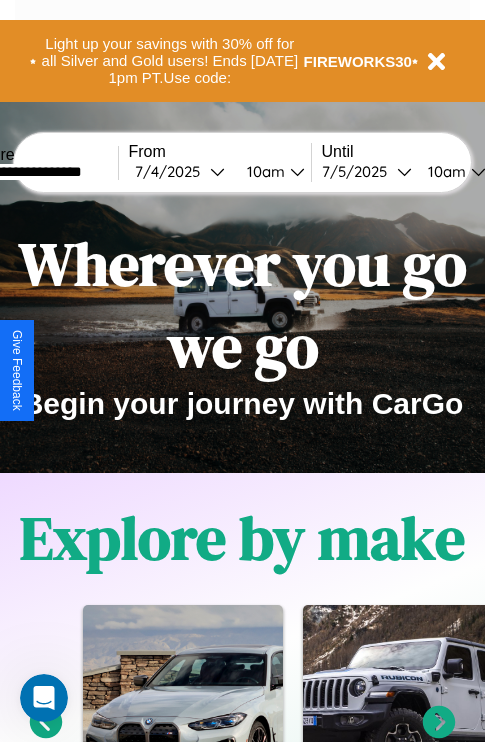type on "**********" 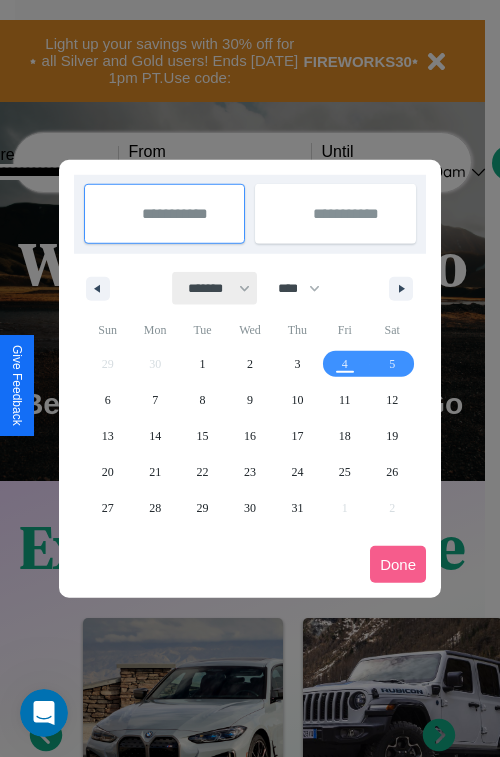 click on "******* ******** ***** ***** *** **** **** ****** ********* ******* ******** ********" at bounding box center [215, 288] 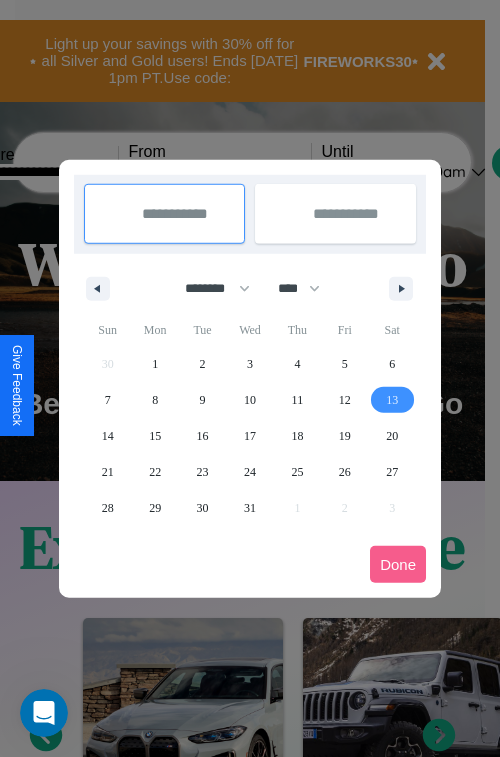 click on "13" at bounding box center (392, 400) 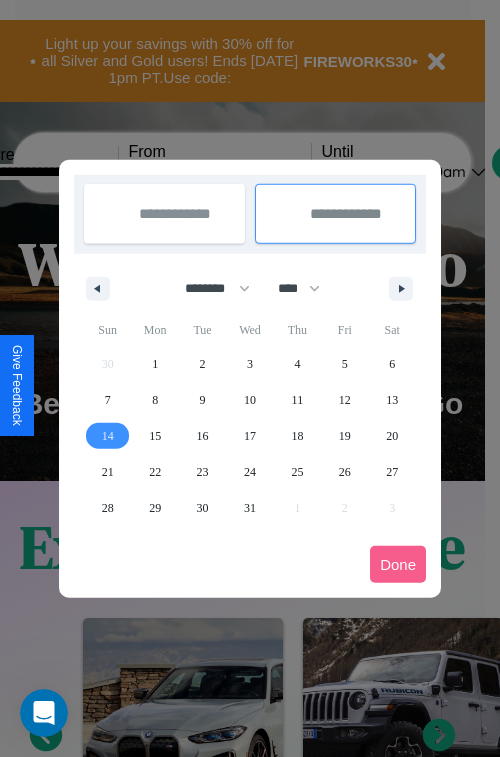 click on "14" at bounding box center (108, 436) 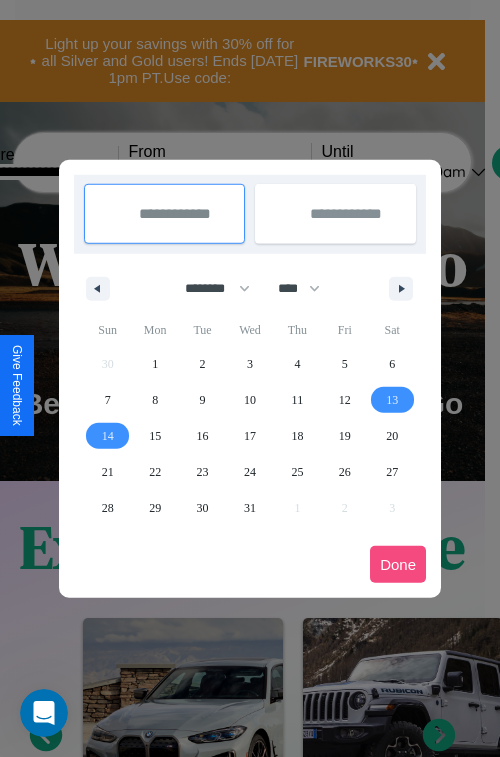 click on "Done" at bounding box center (398, 564) 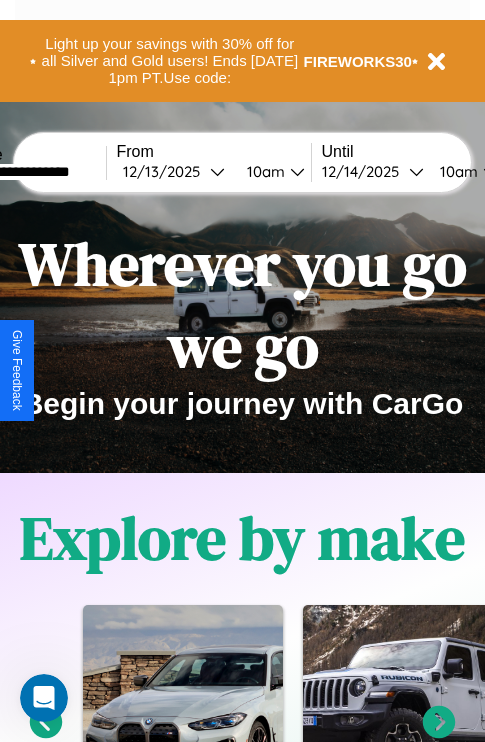 scroll, scrollTop: 0, scrollLeft: 80, axis: horizontal 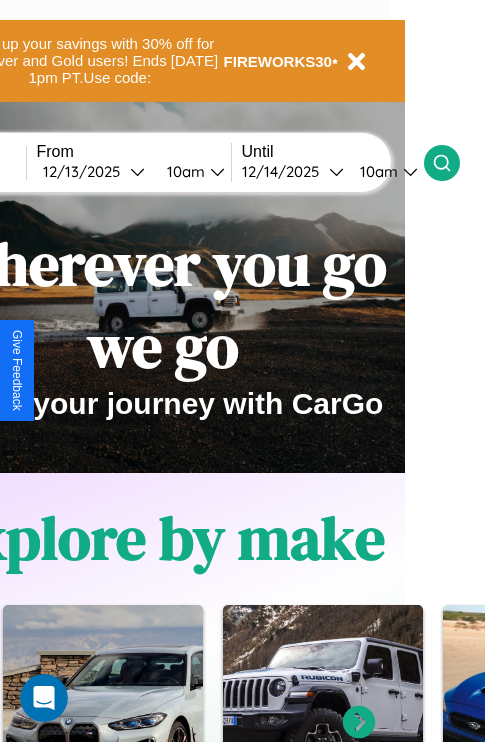 click 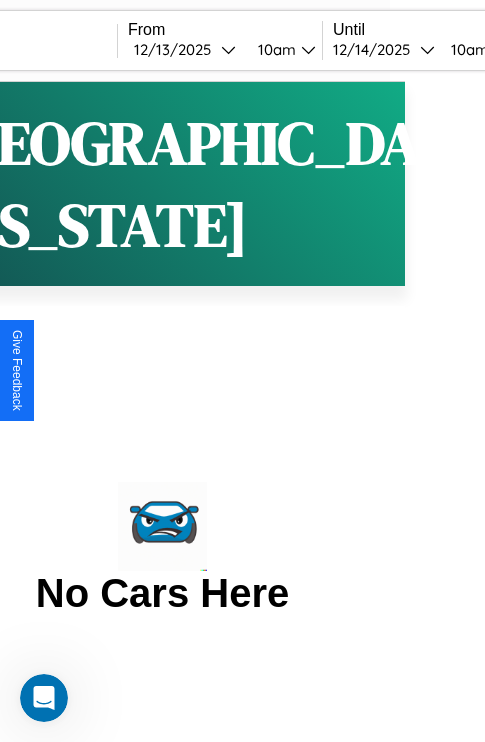 scroll, scrollTop: 0, scrollLeft: 0, axis: both 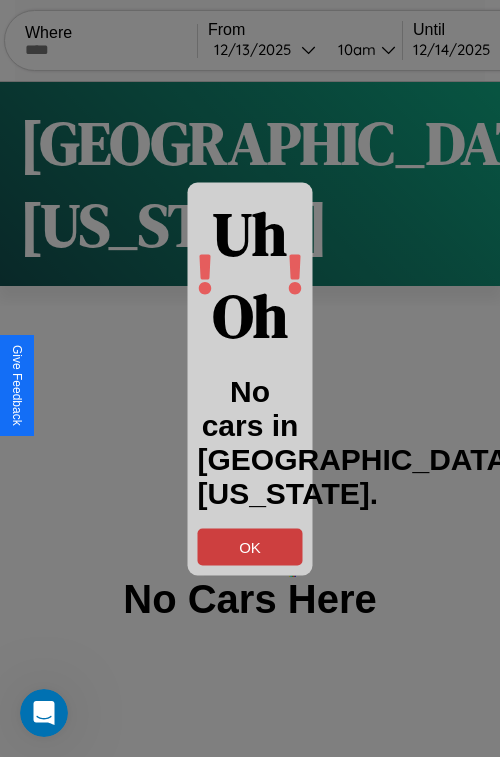 click on "OK" at bounding box center (250, 546) 